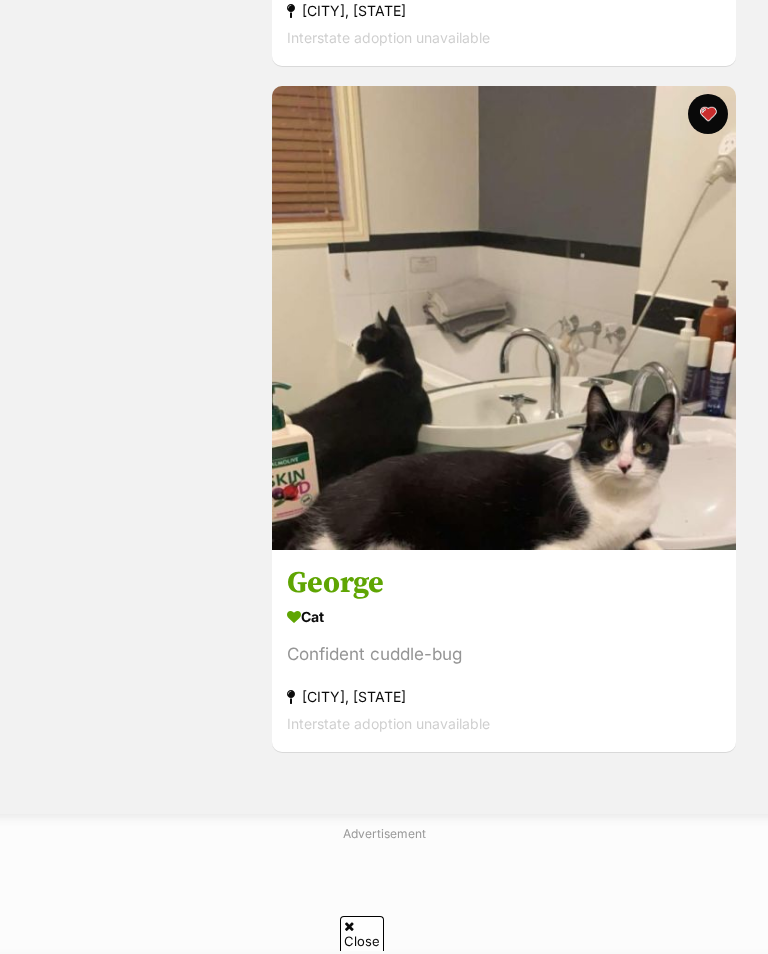 scroll, scrollTop: 2409, scrollLeft: 0, axis: vertical 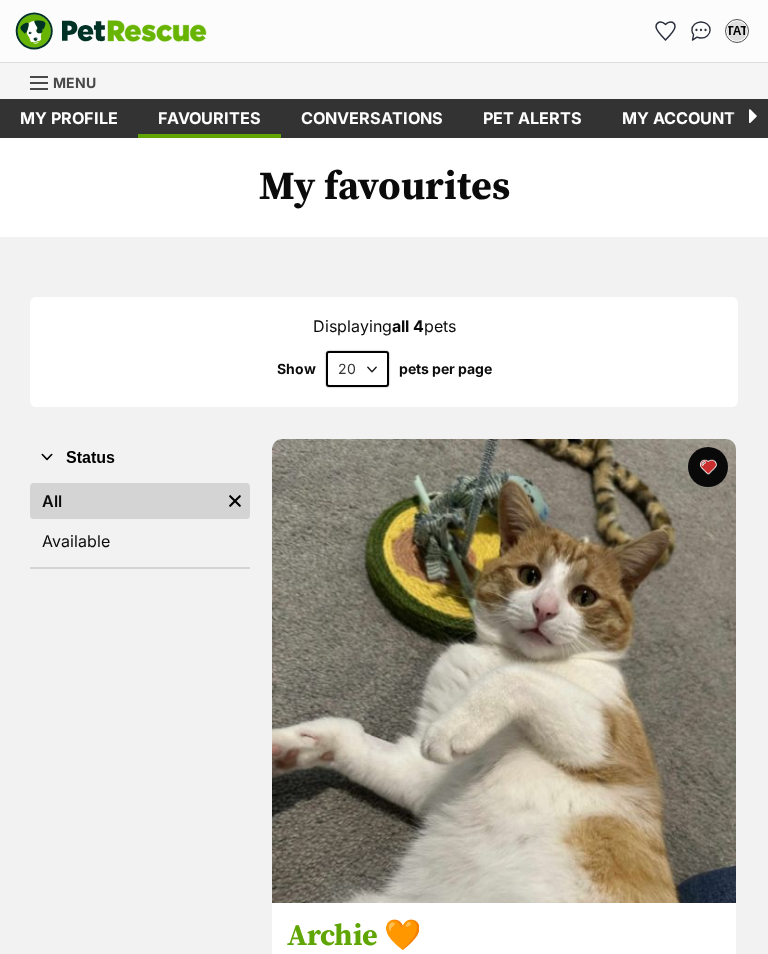 click at bounding box center [40, 83] 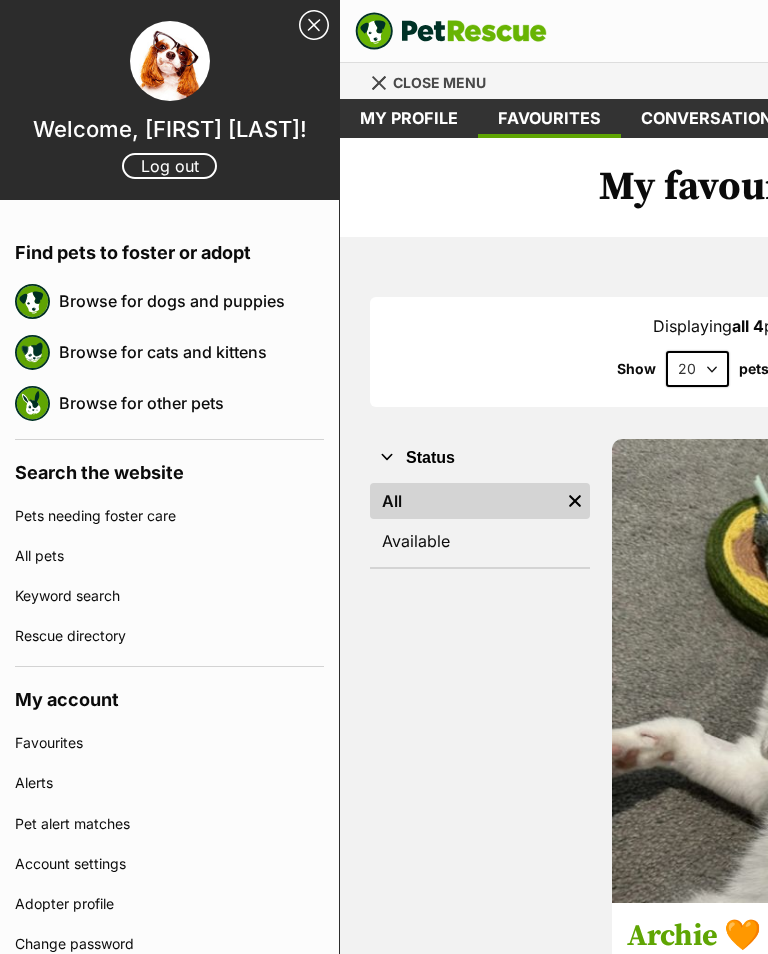 click on "Browse for cats and kittens" at bounding box center (191, 352) 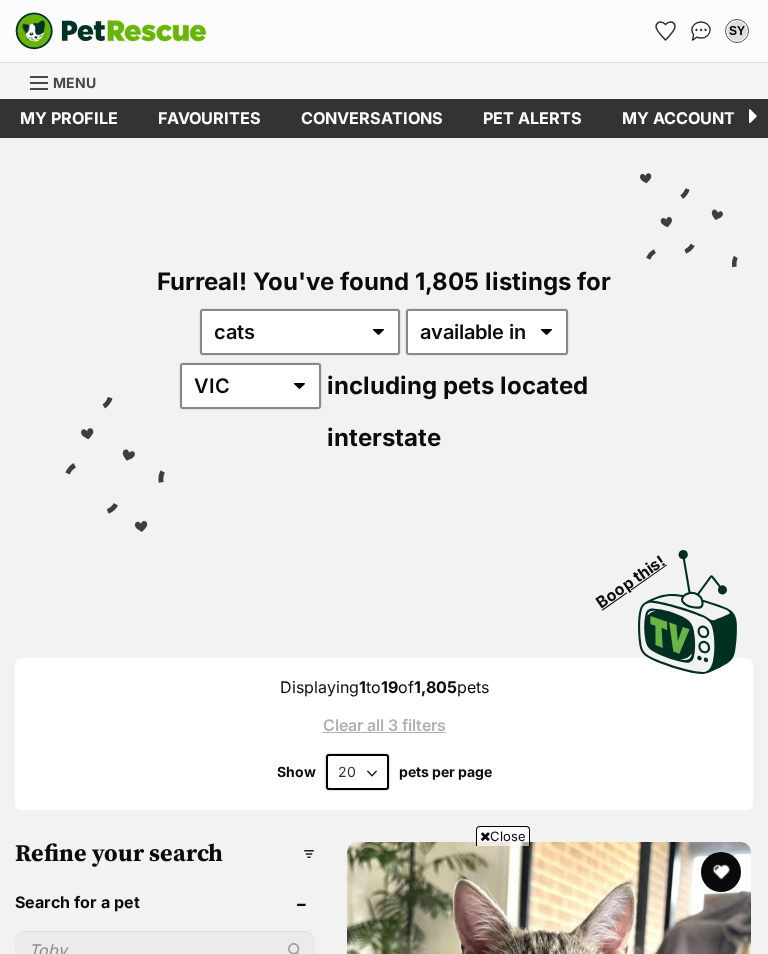 scroll, scrollTop: 1891, scrollLeft: 0, axis: vertical 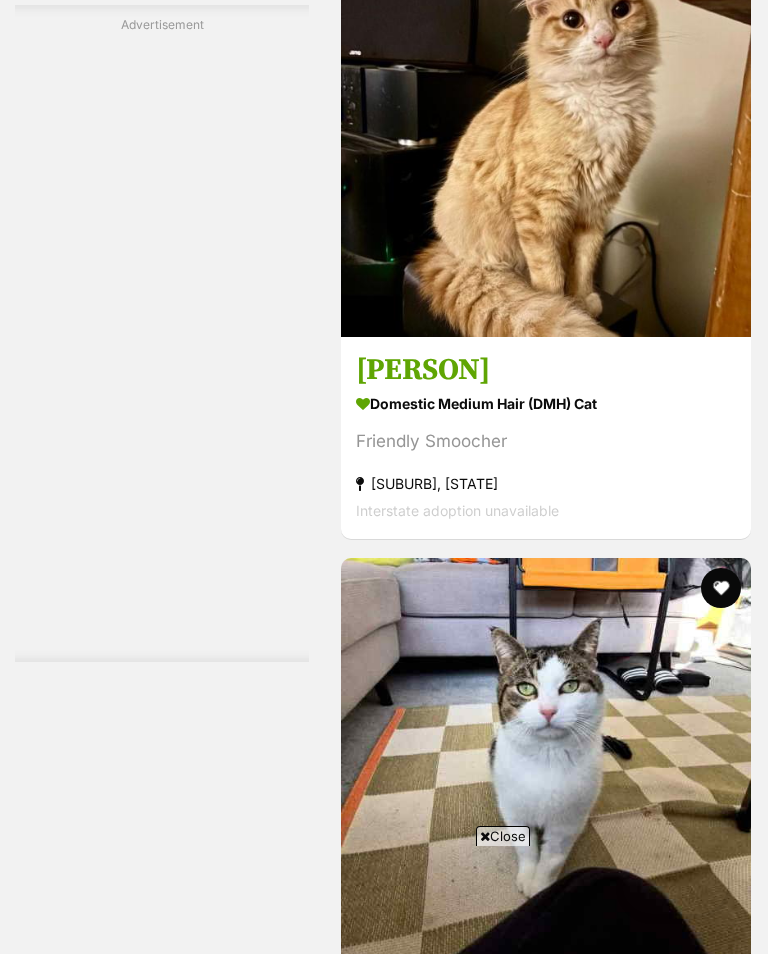 click on "Domestic Medium Hair (DMH) Cat" at bounding box center (546, 403) 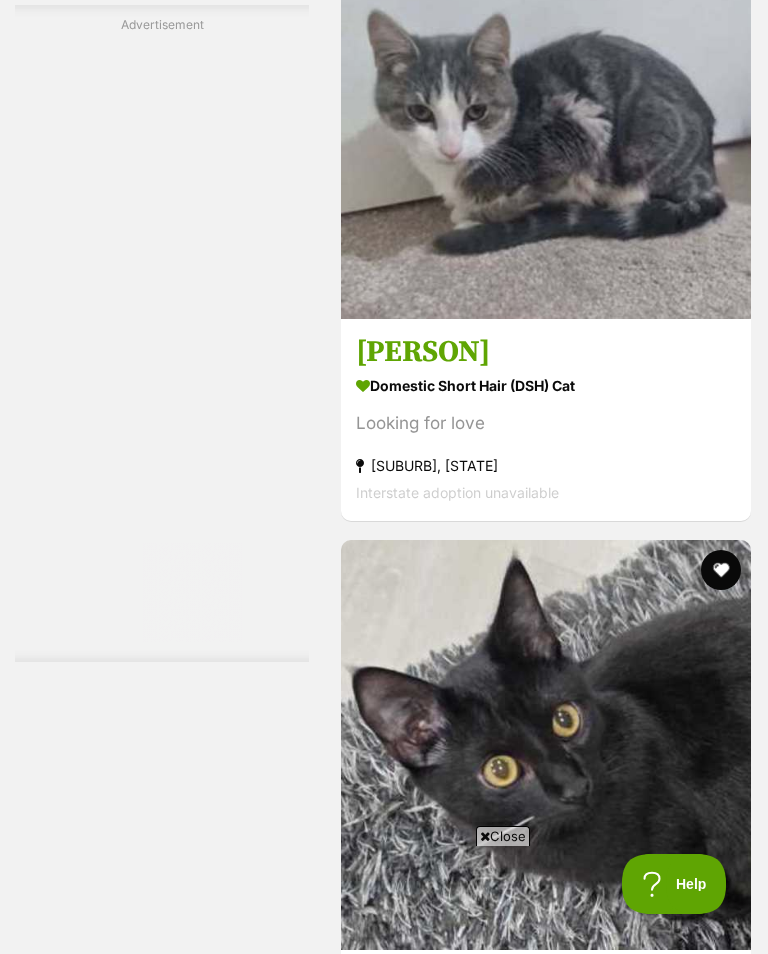 scroll, scrollTop: 10693, scrollLeft: 0, axis: vertical 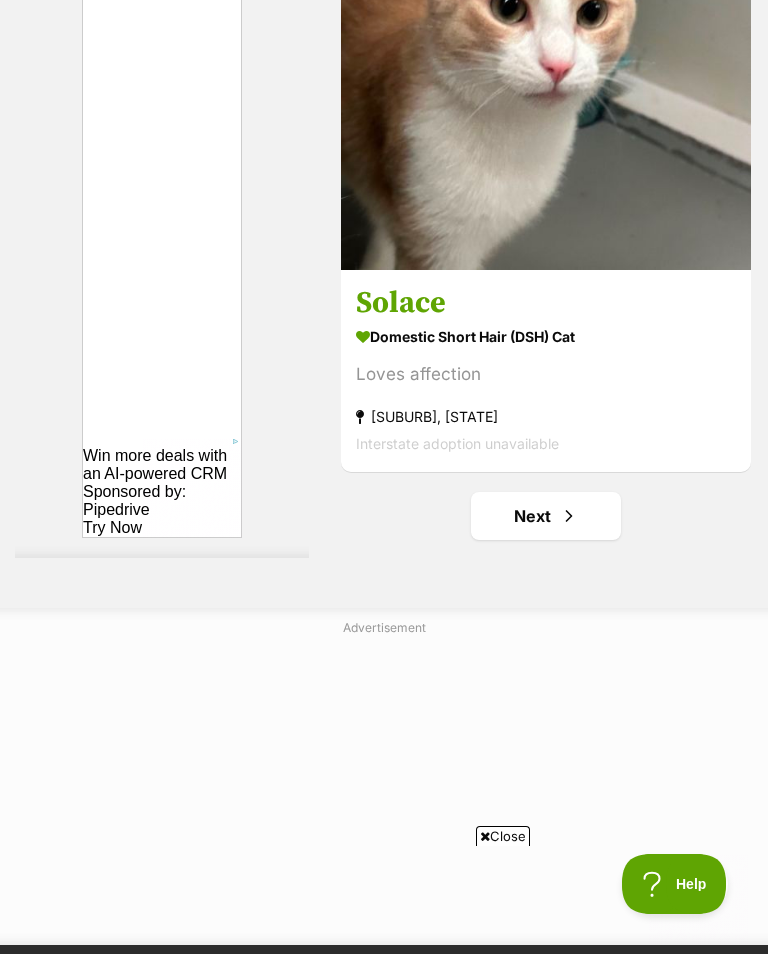 click on "Next" at bounding box center (546, 516) 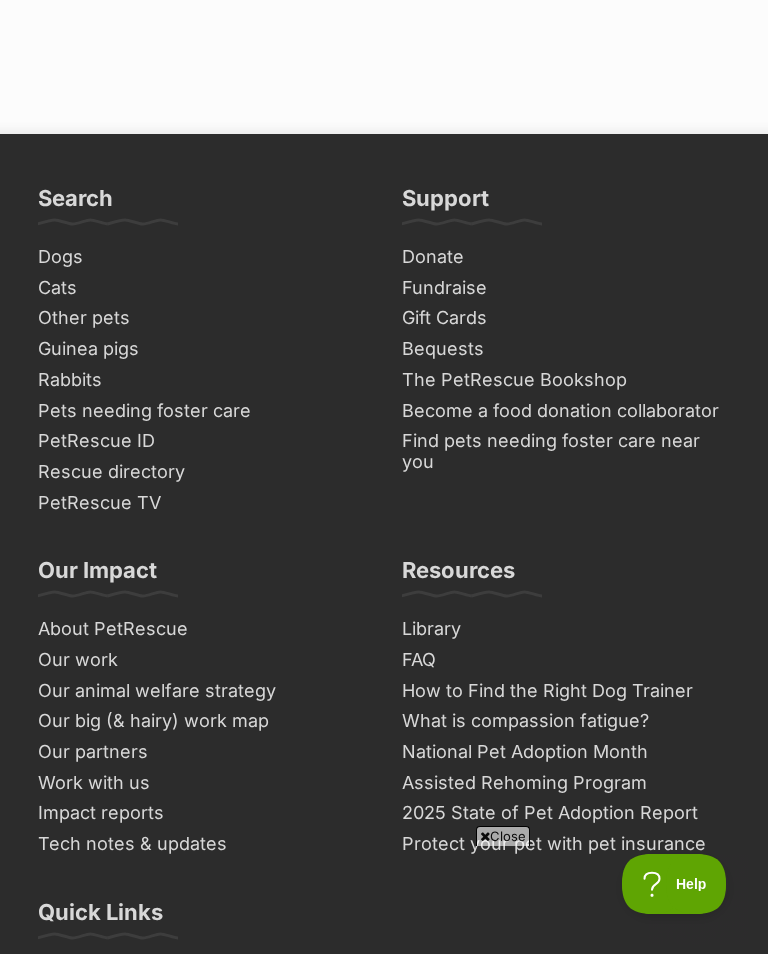 click on "Next" at bounding box center [546, -295] 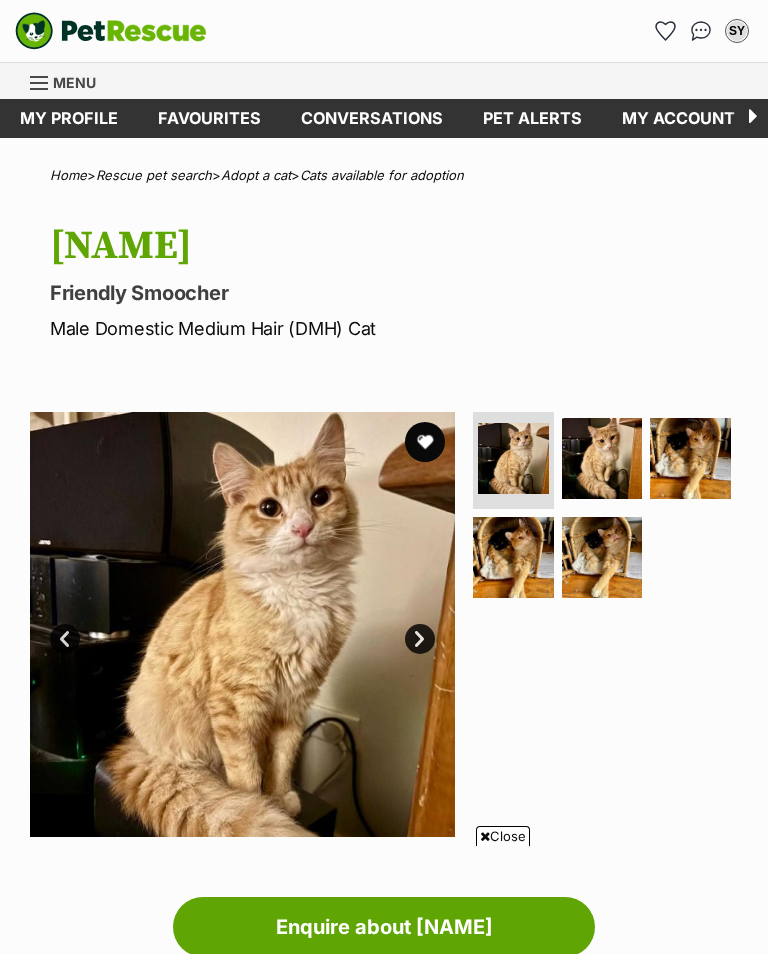 scroll, scrollTop: 1436, scrollLeft: 0, axis: vertical 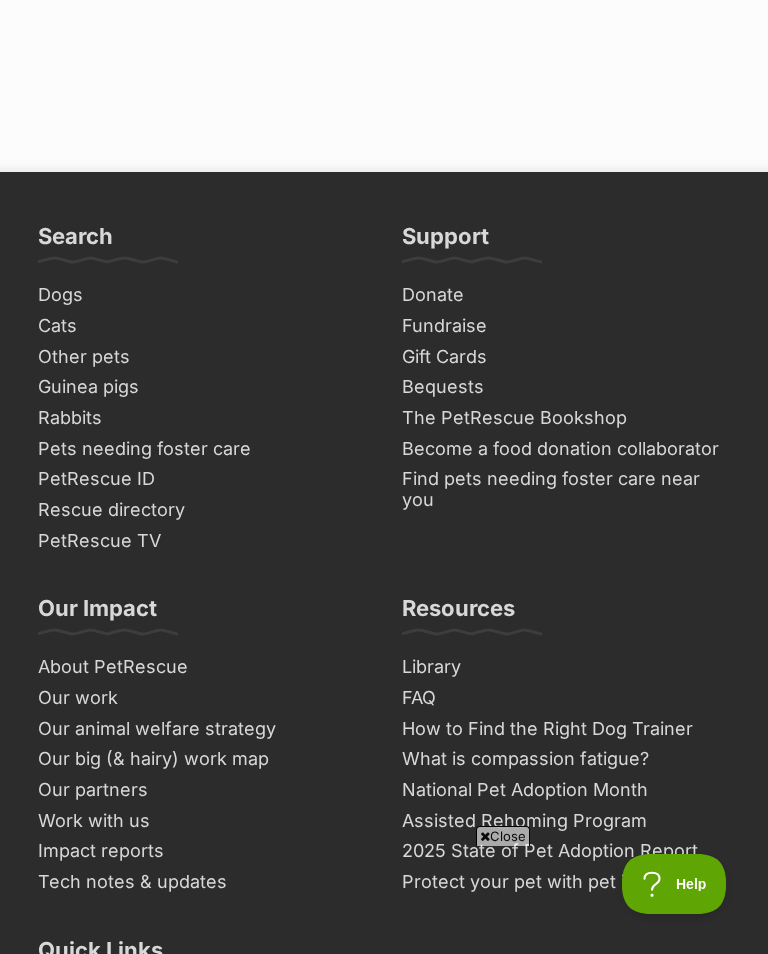 click at bounding box center [650, -257] 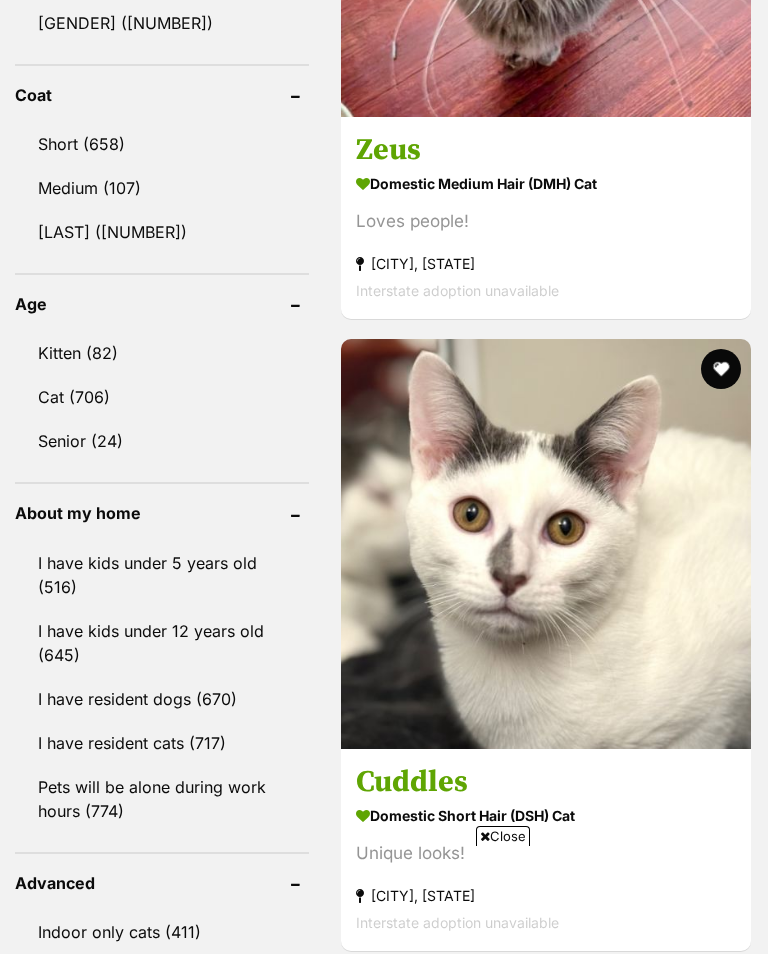 scroll, scrollTop: 0, scrollLeft: 0, axis: both 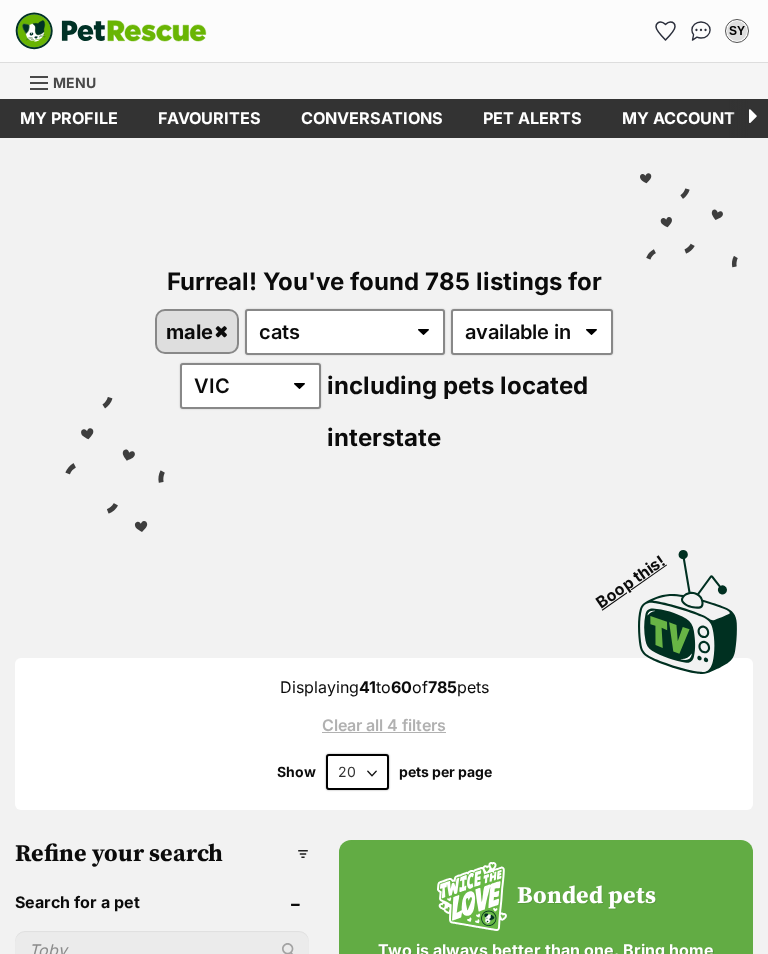 click on "Pet alerts" at bounding box center (532, 118) 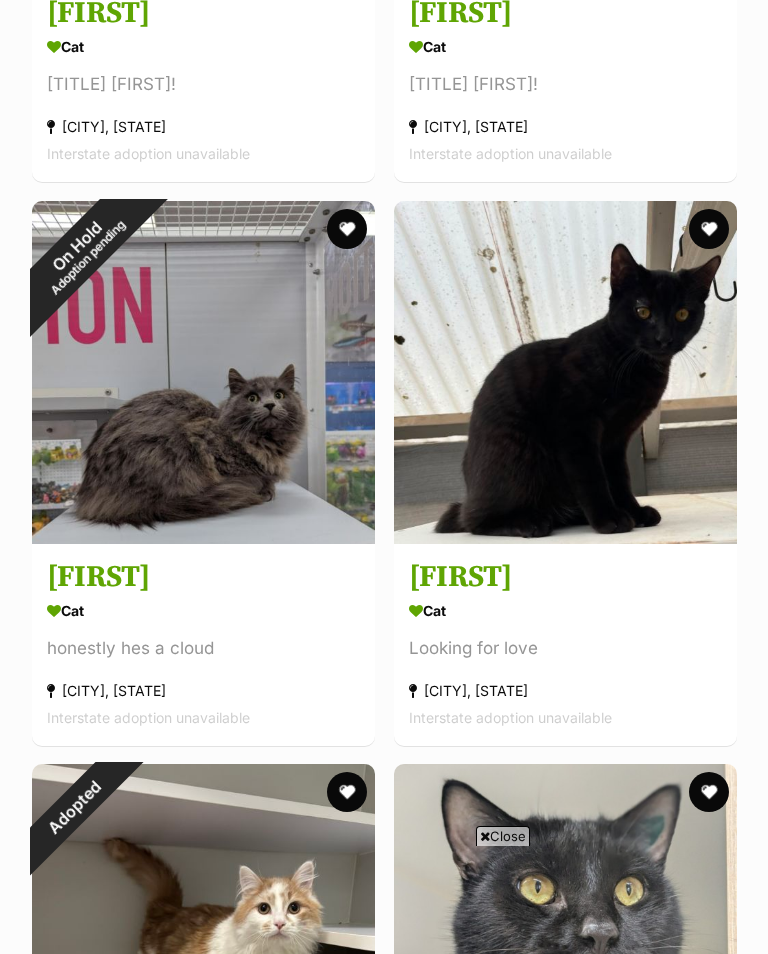 scroll, scrollTop: 3265, scrollLeft: 0, axis: vertical 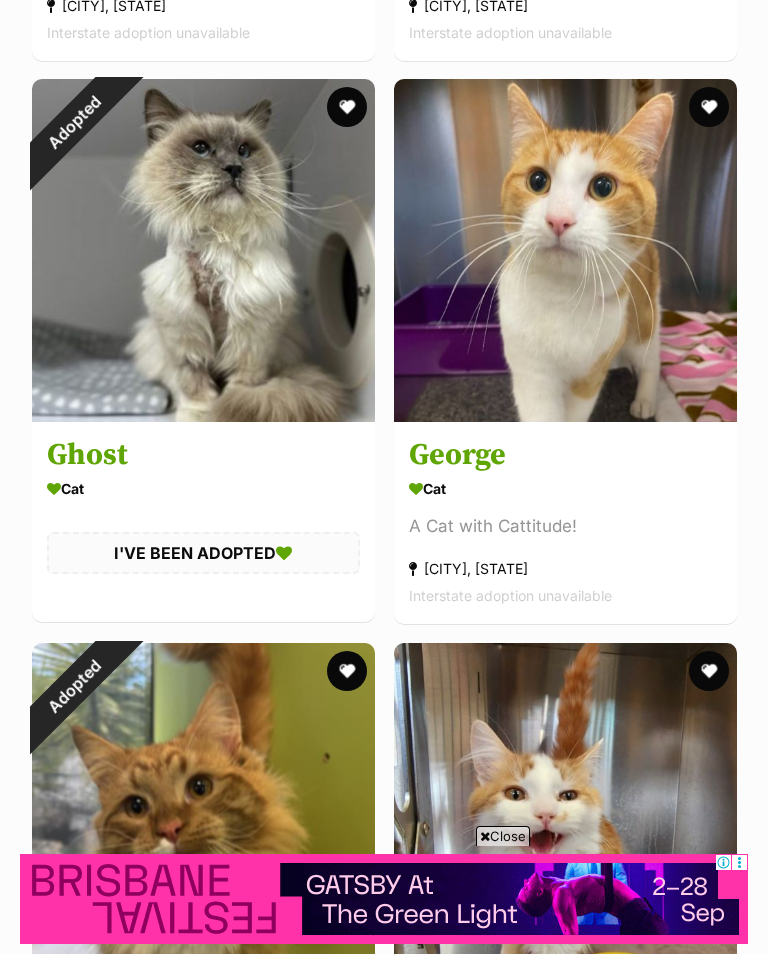 click on "George" at bounding box center [565, 455] 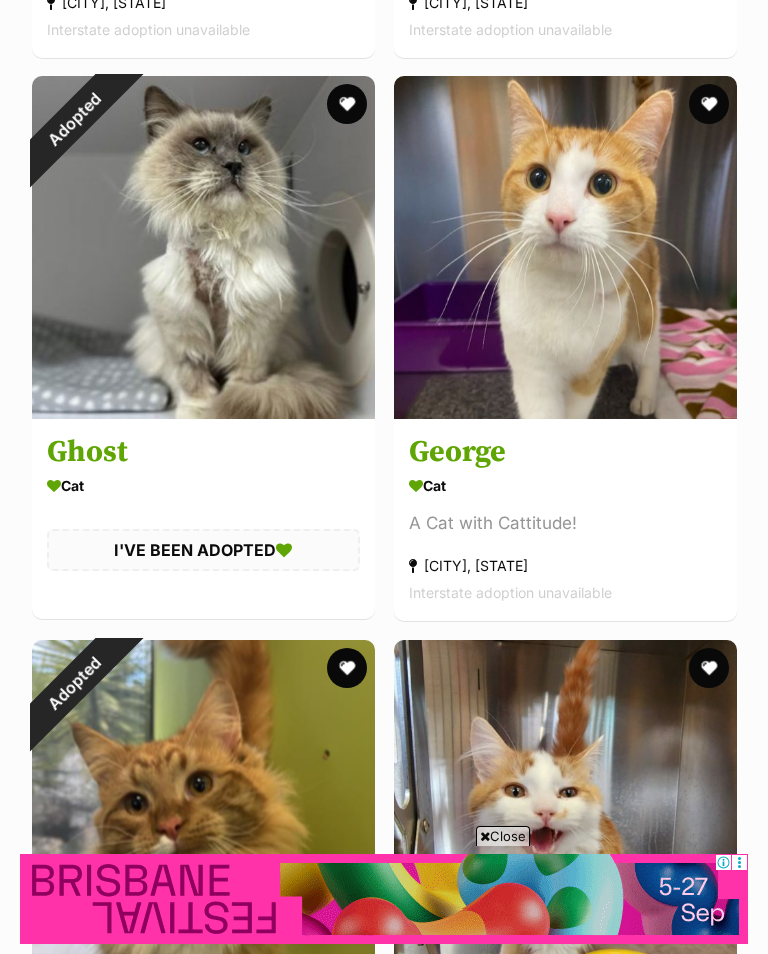 scroll, scrollTop: 7433, scrollLeft: 0, axis: vertical 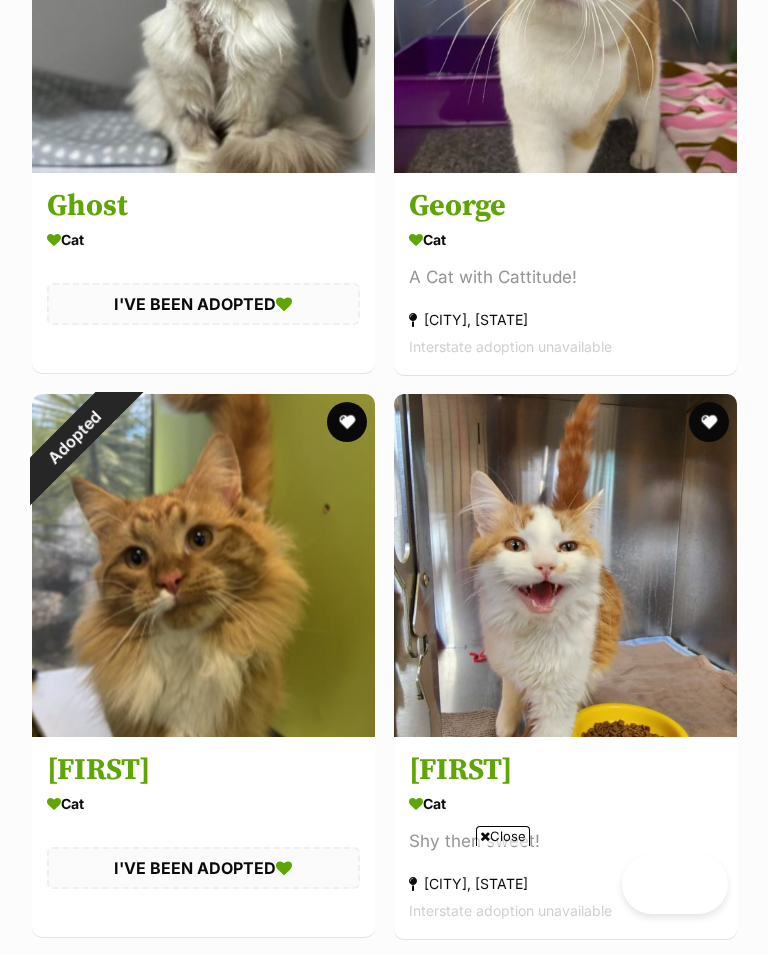 click on "Dusty" at bounding box center [203, 1334] 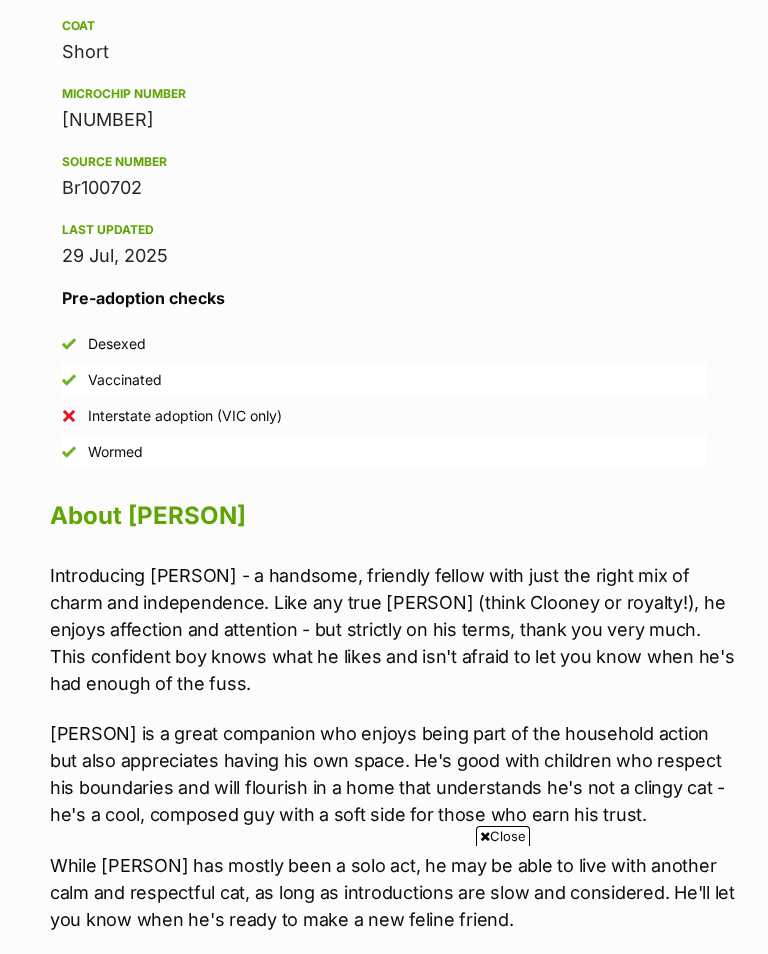 scroll, scrollTop: 1418, scrollLeft: 0, axis: vertical 